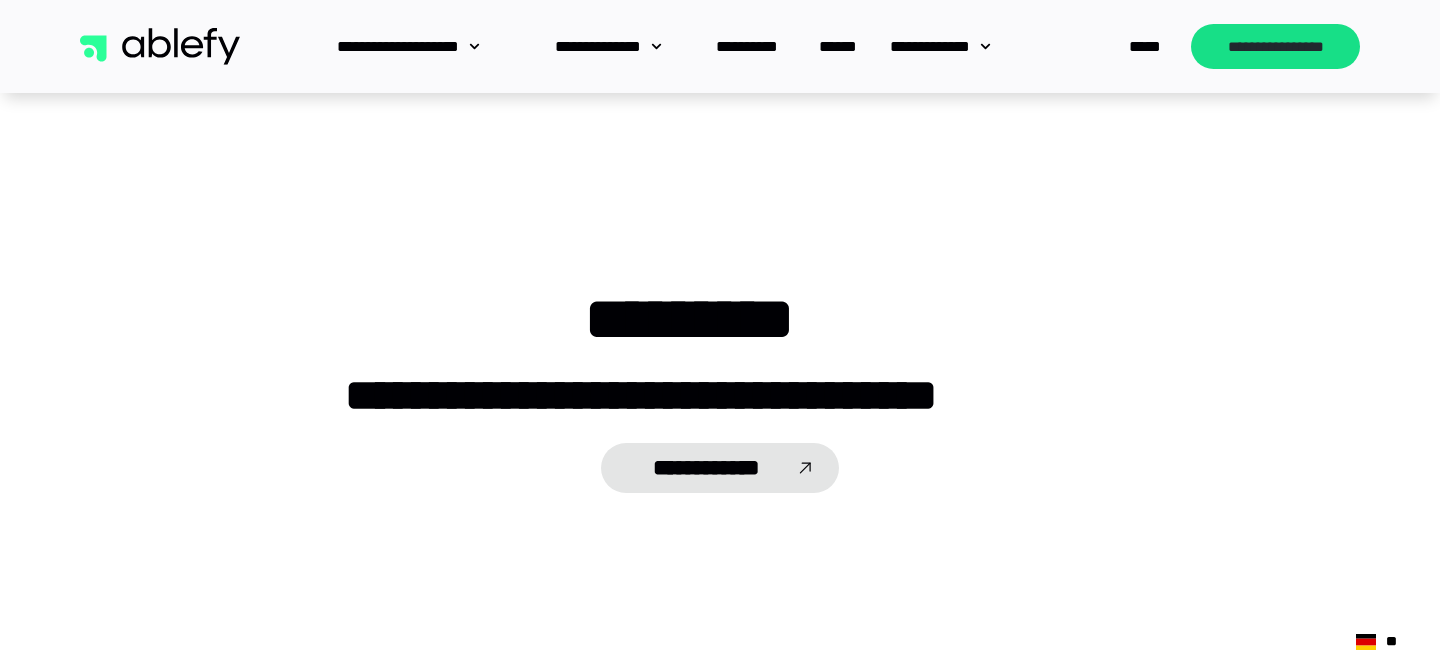 scroll, scrollTop: 0, scrollLeft: 0, axis: both 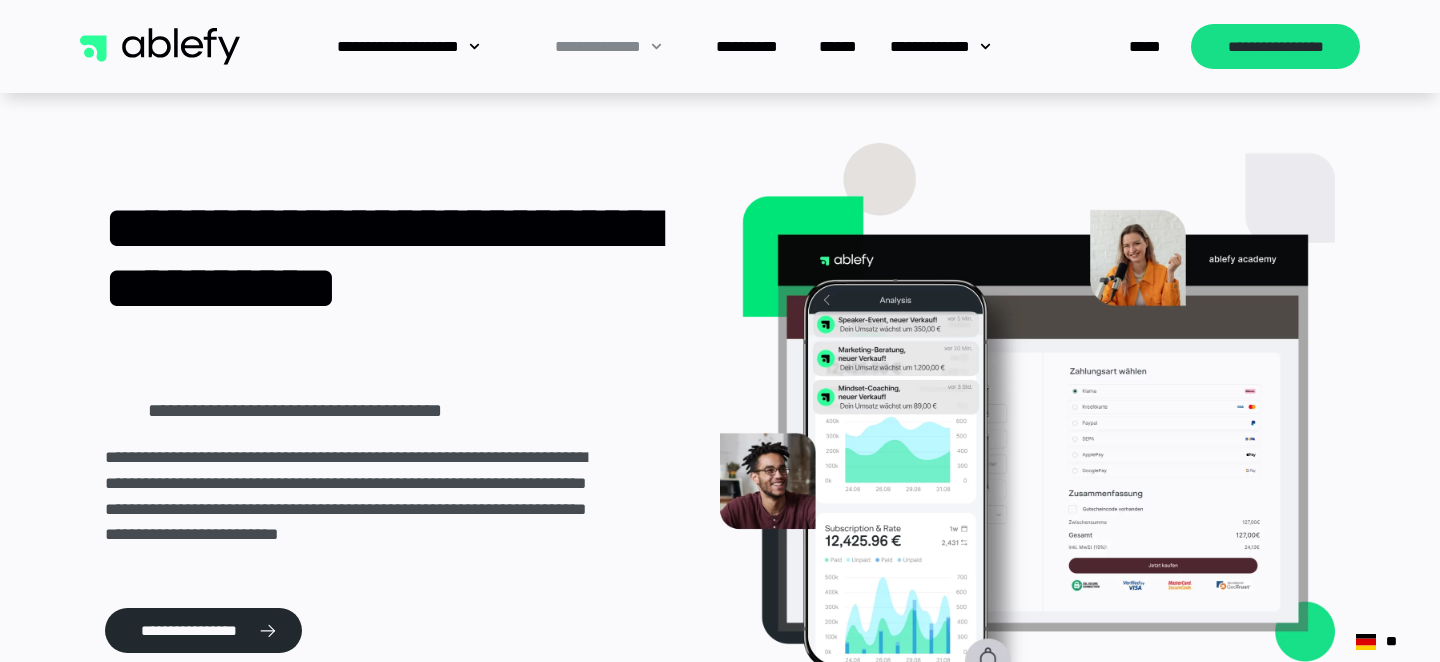 click 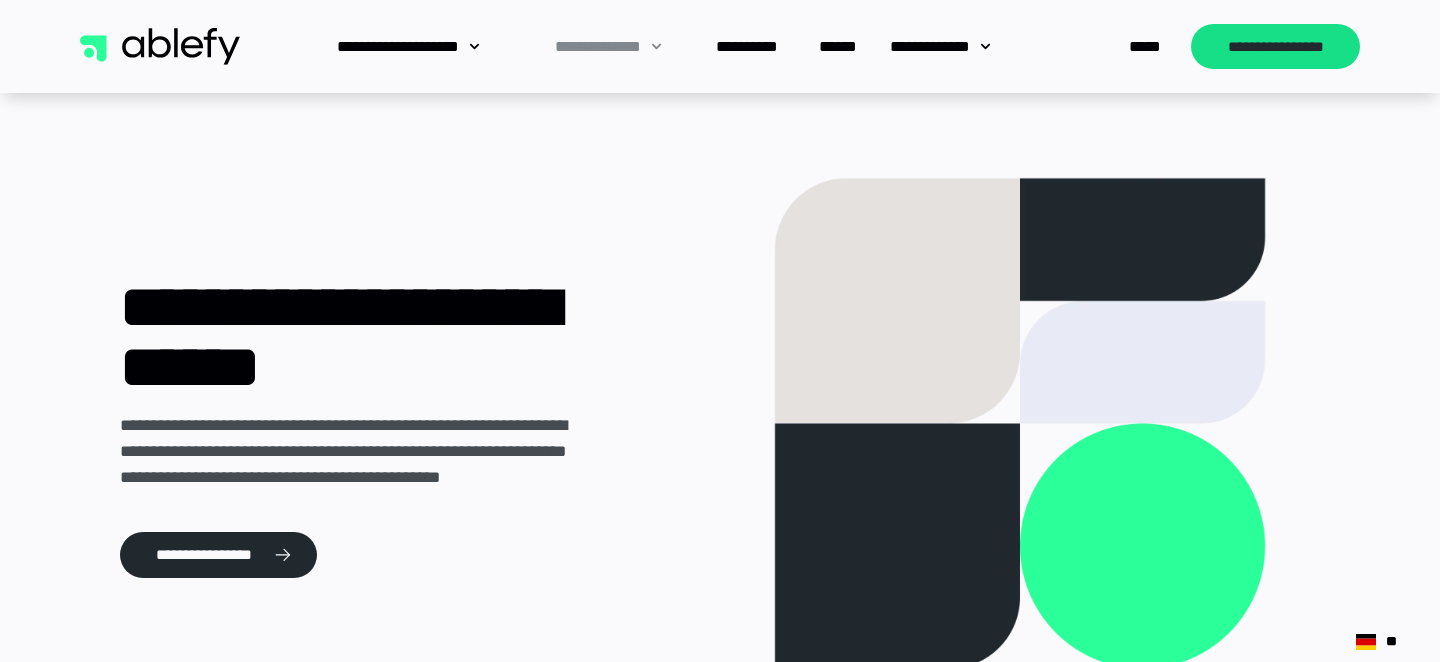scroll, scrollTop: 0, scrollLeft: 0, axis: both 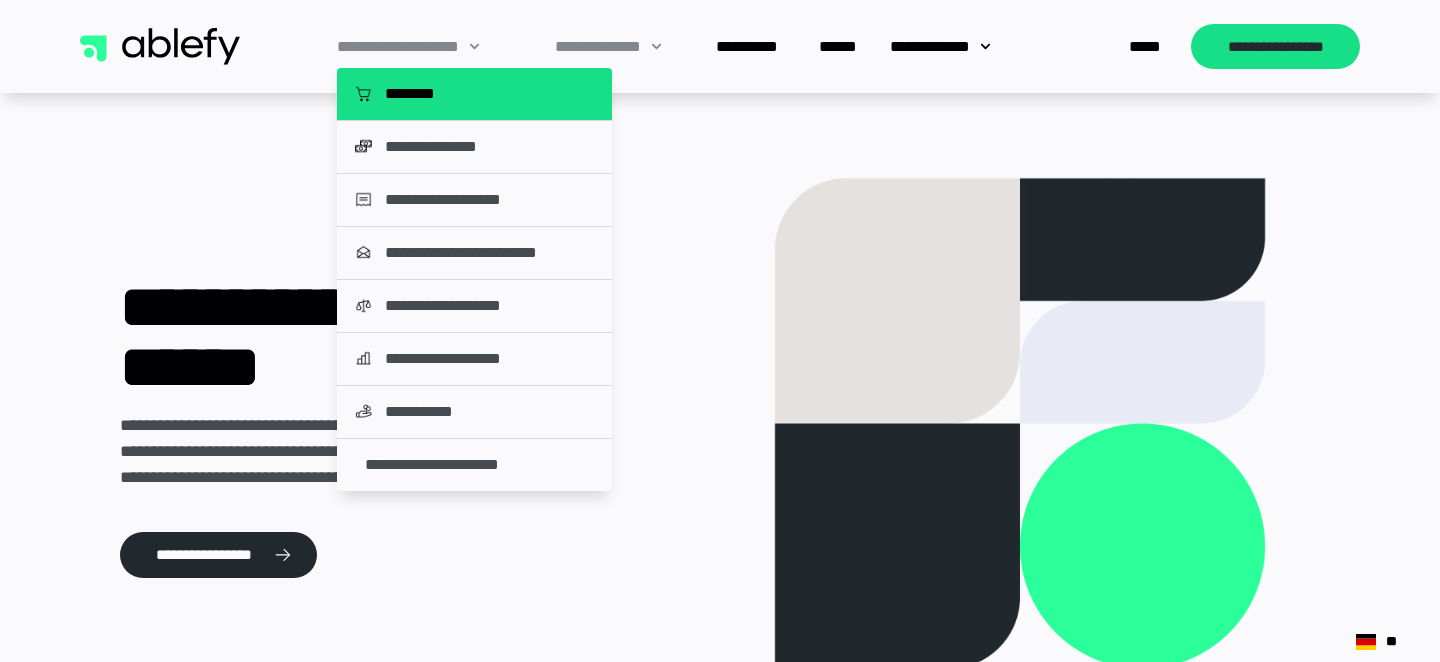 click on "********" 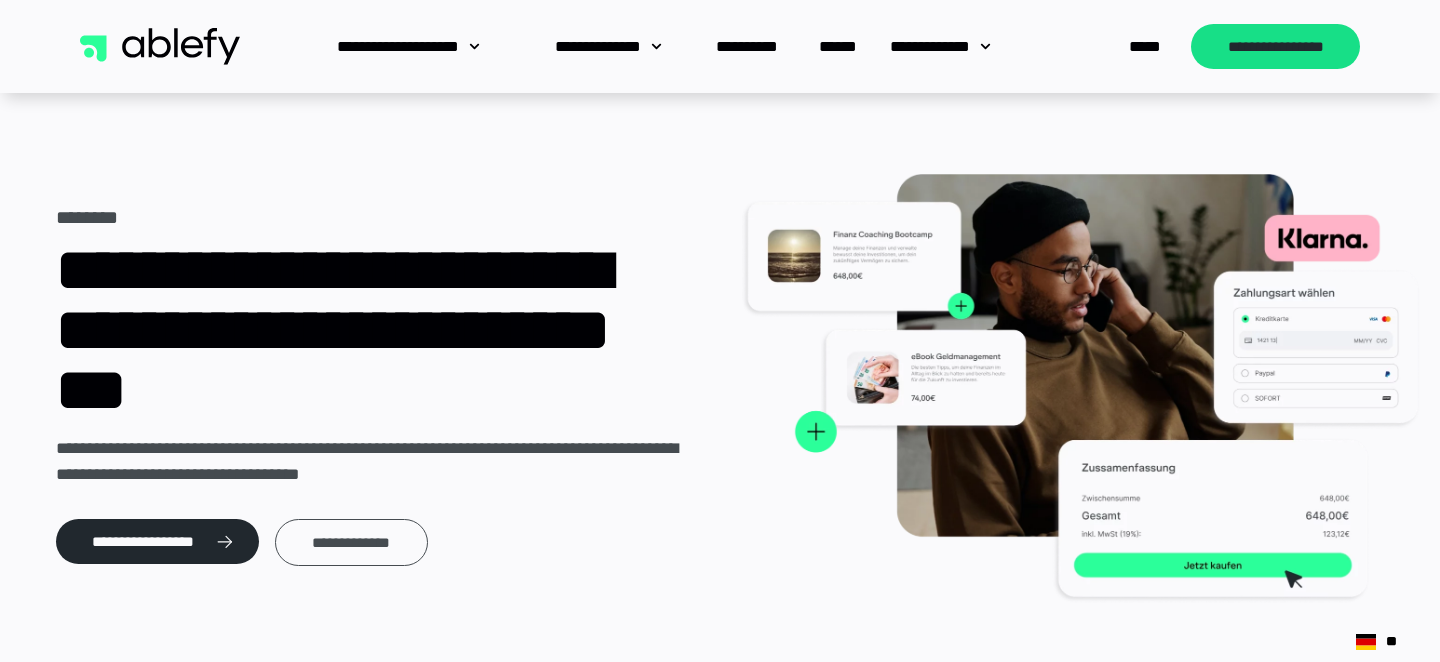scroll, scrollTop: 0, scrollLeft: 0, axis: both 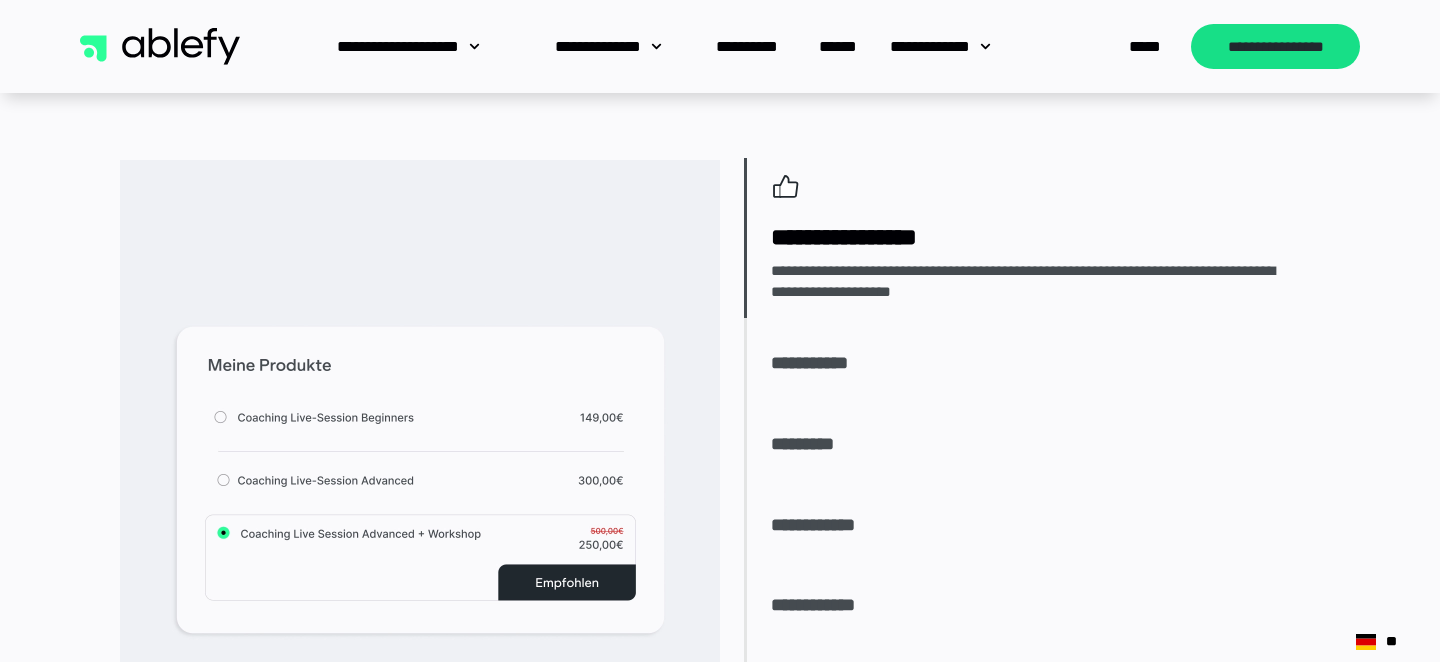 click on "**********" at bounding box center (824, 526) 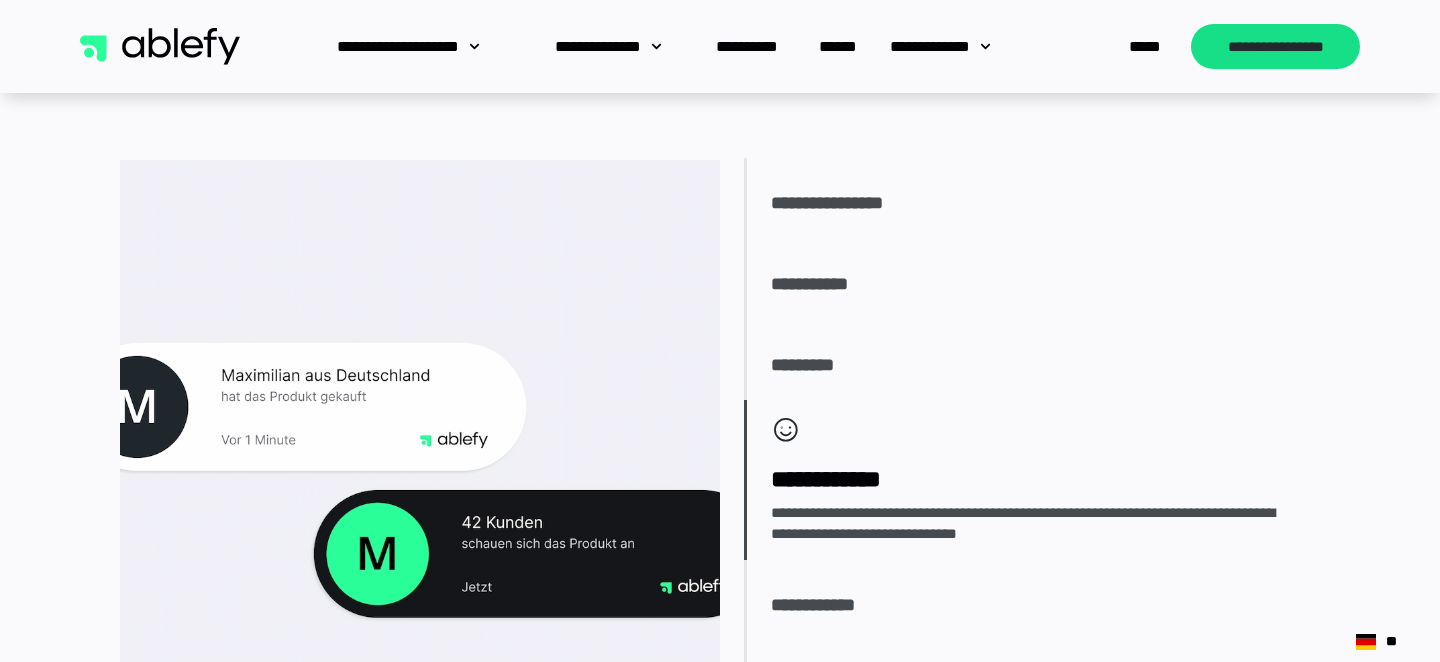 scroll, scrollTop: 3510, scrollLeft: 0, axis: vertical 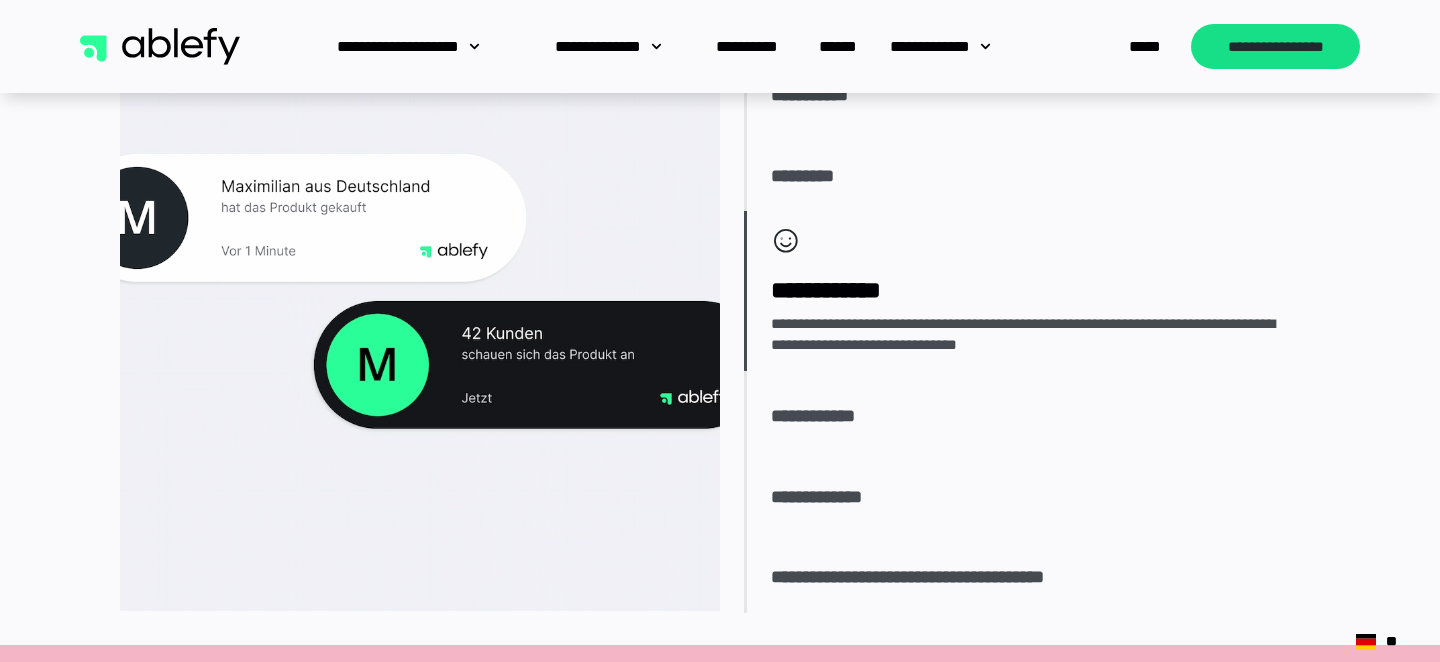 click at bounding box center (420, 291) 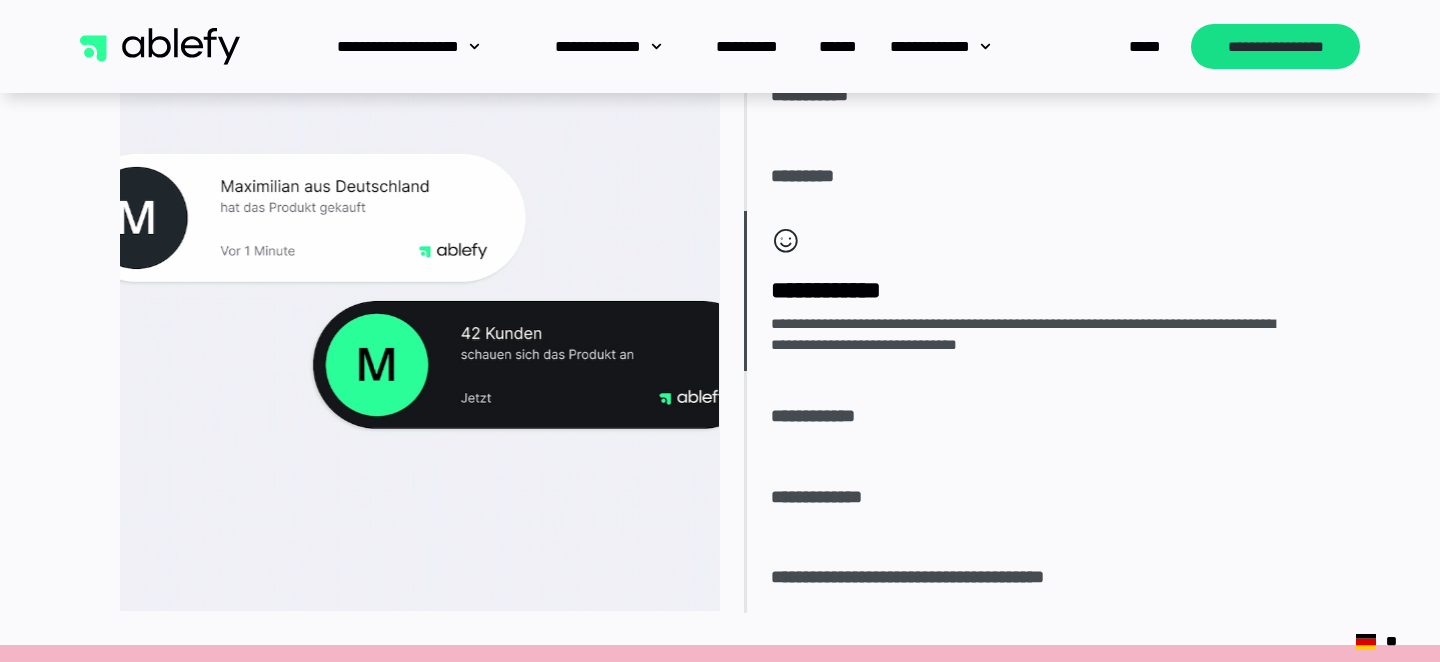 click at bounding box center [419, 291] 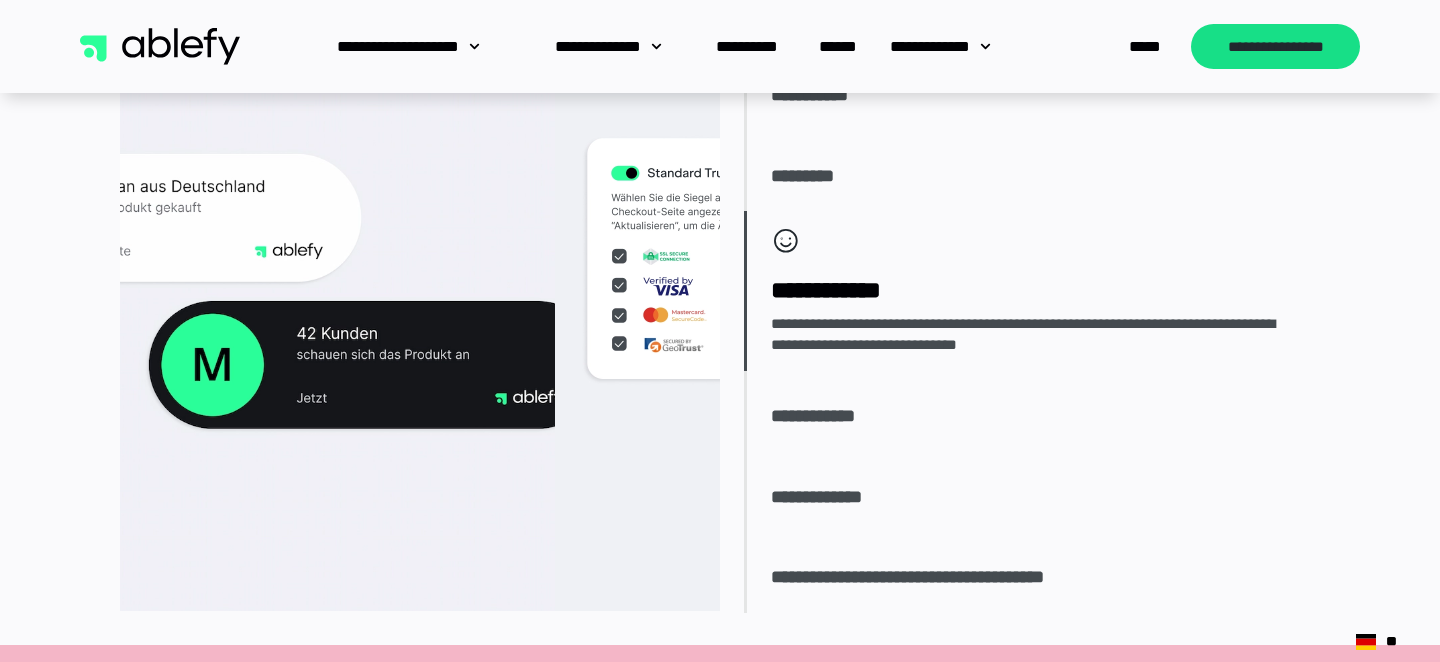 drag, startPoint x: 538, startPoint y: 344, endPoint x: 220, endPoint y: 309, distance: 319.9203 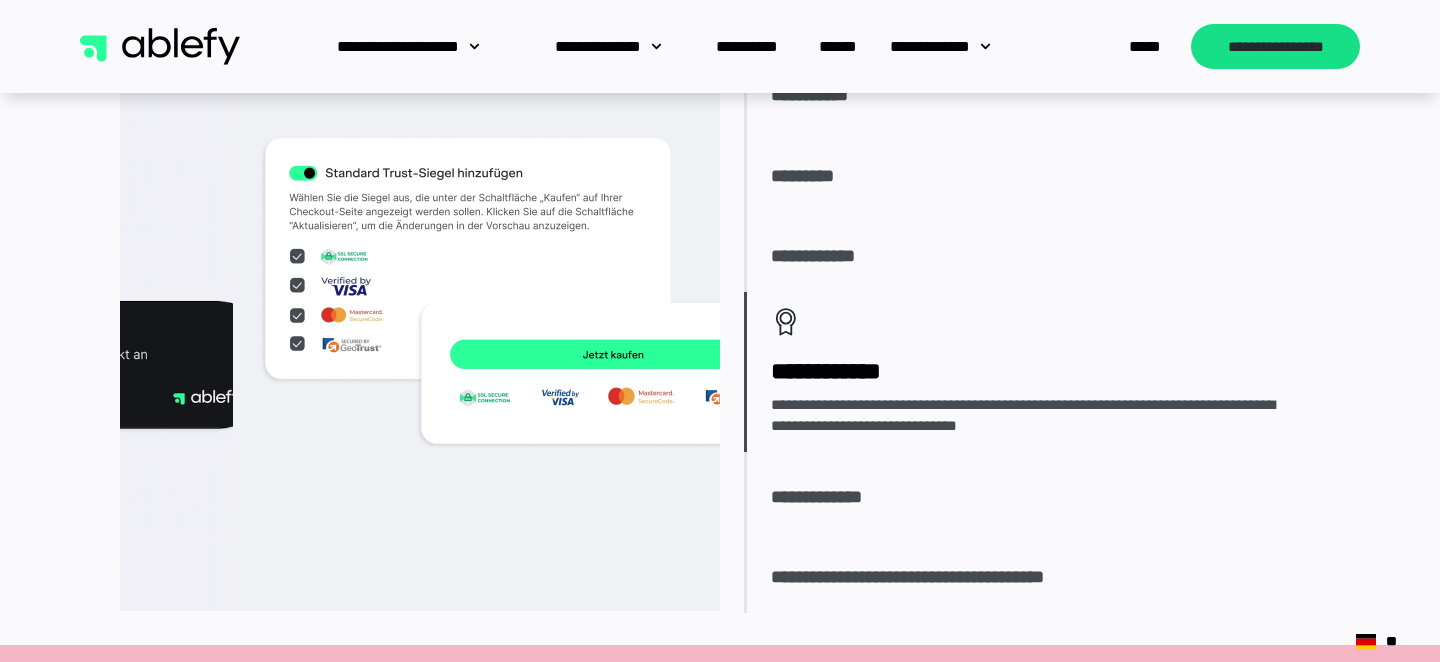 drag, startPoint x: 444, startPoint y: 348, endPoint x: 1091, endPoint y: 365, distance: 647.2233 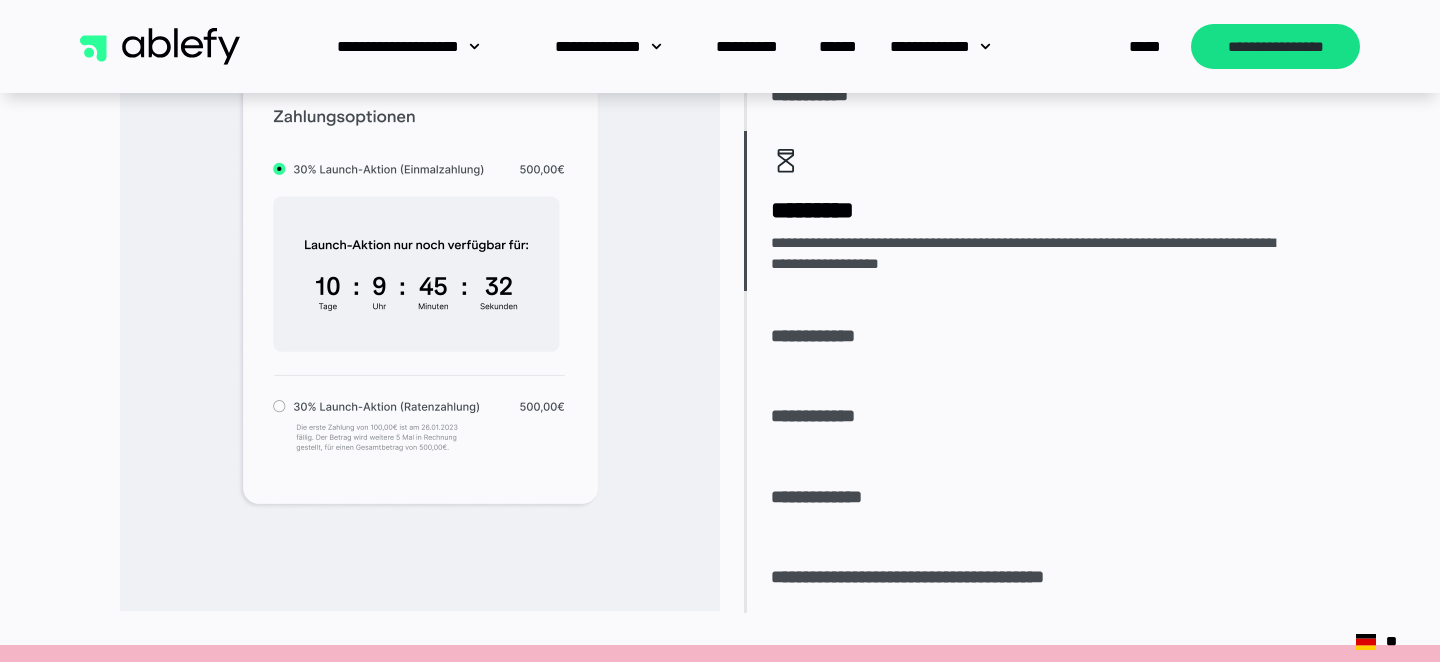 click on "**********" at bounding box center (824, 337) 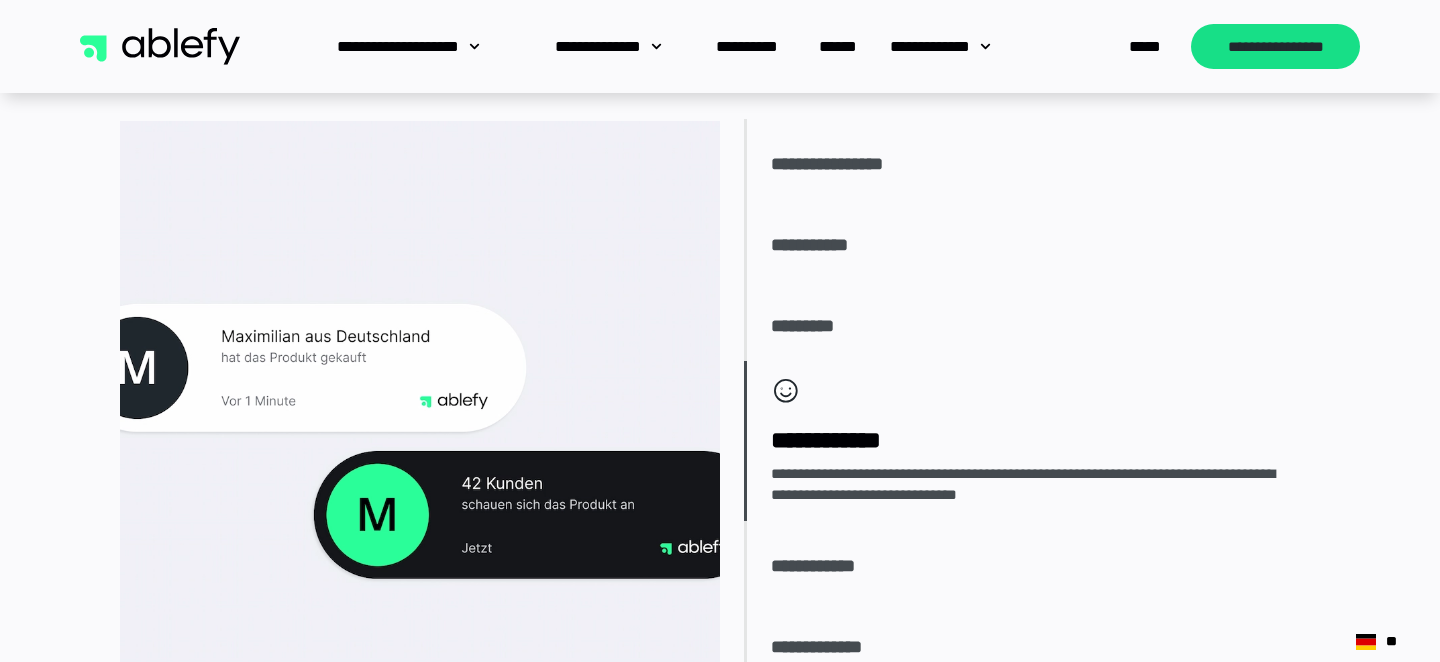 scroll, scrollTop: 3323, scrollLeft: 0, axis: vertical 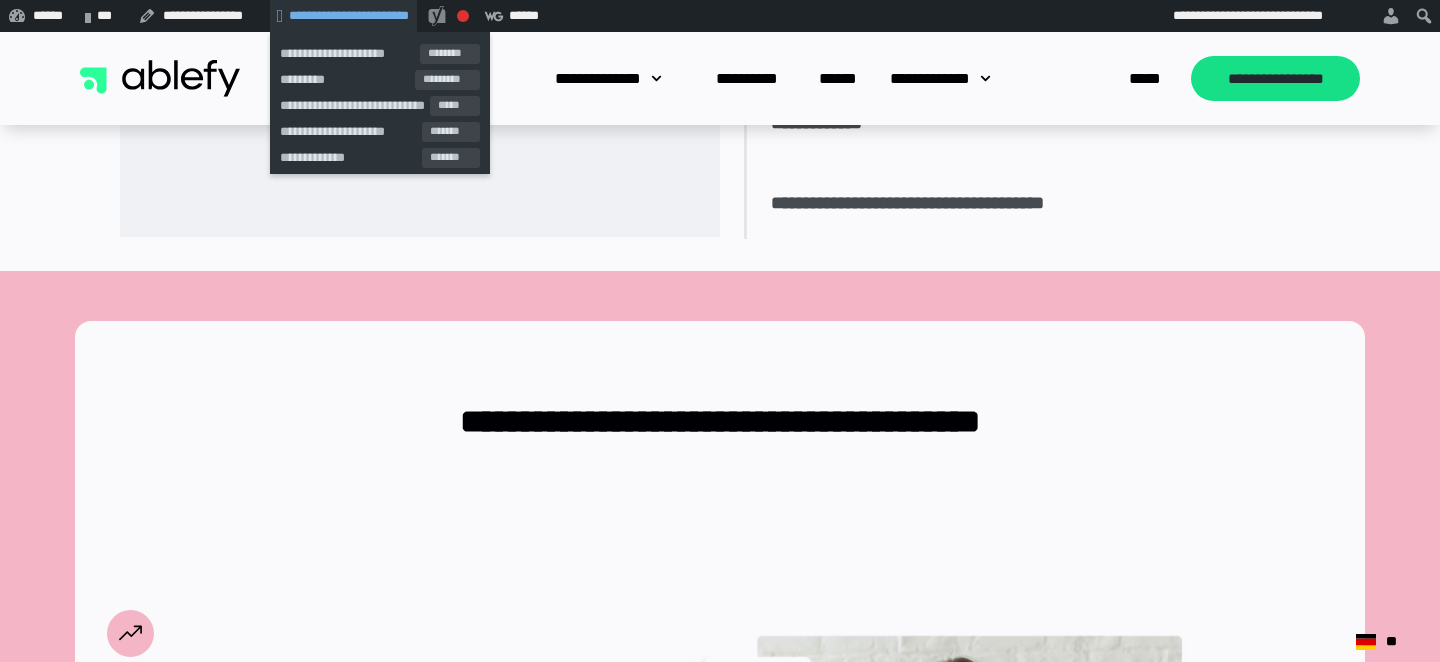 click on "**********" at bounding box center [349, 15] 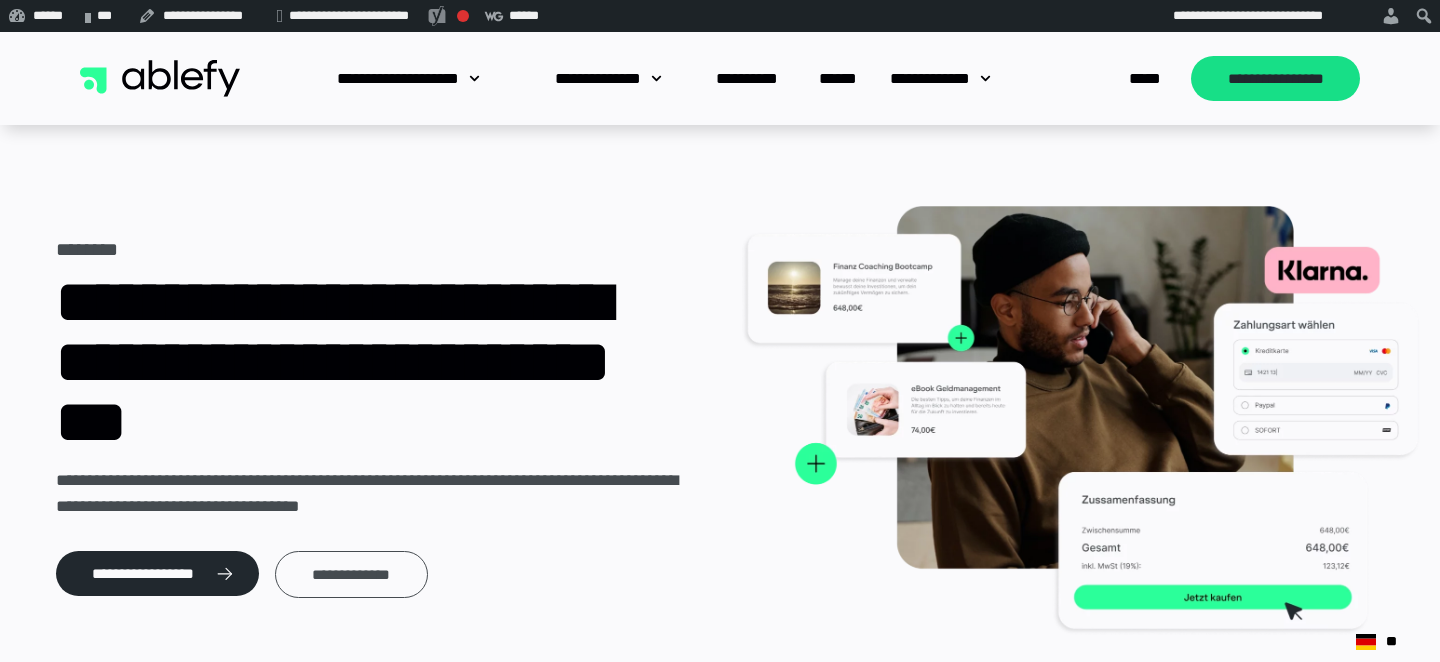 scroll, scrollTop: 0, scrollLeft: 0, axis: both 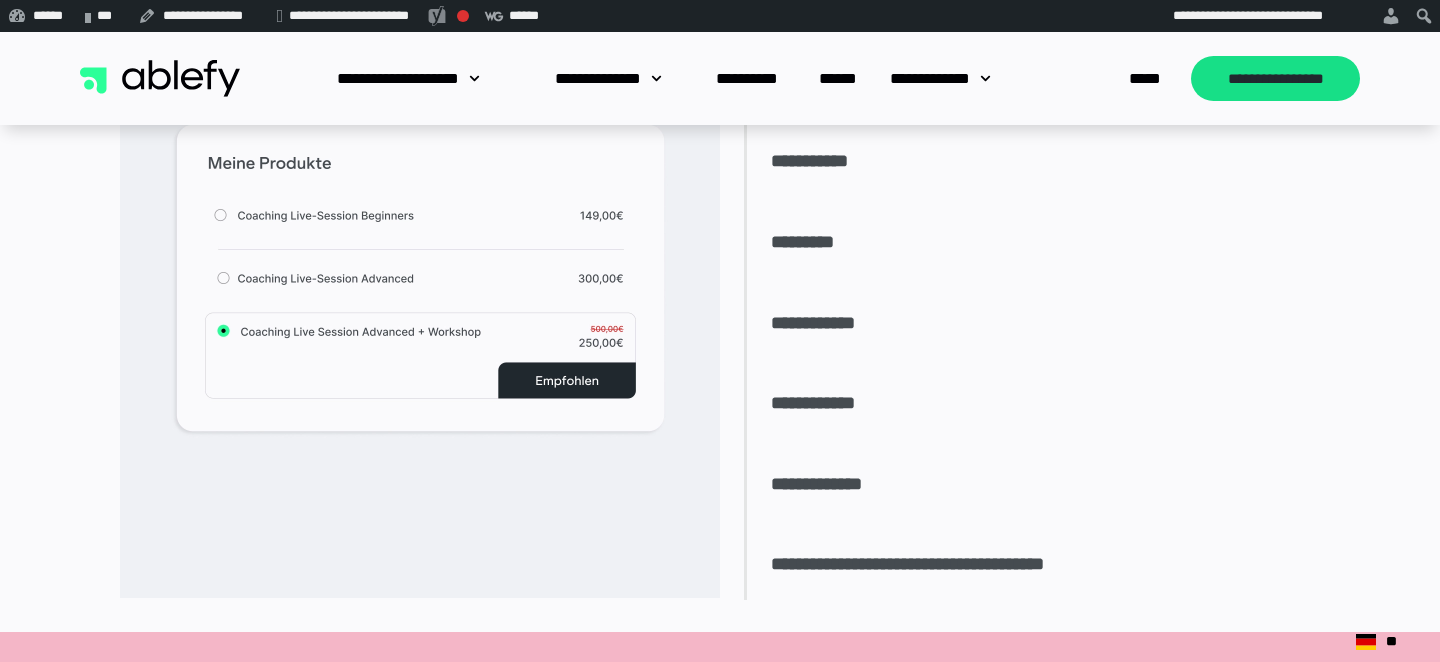 click on "**********" at bounding box center [824, 324] 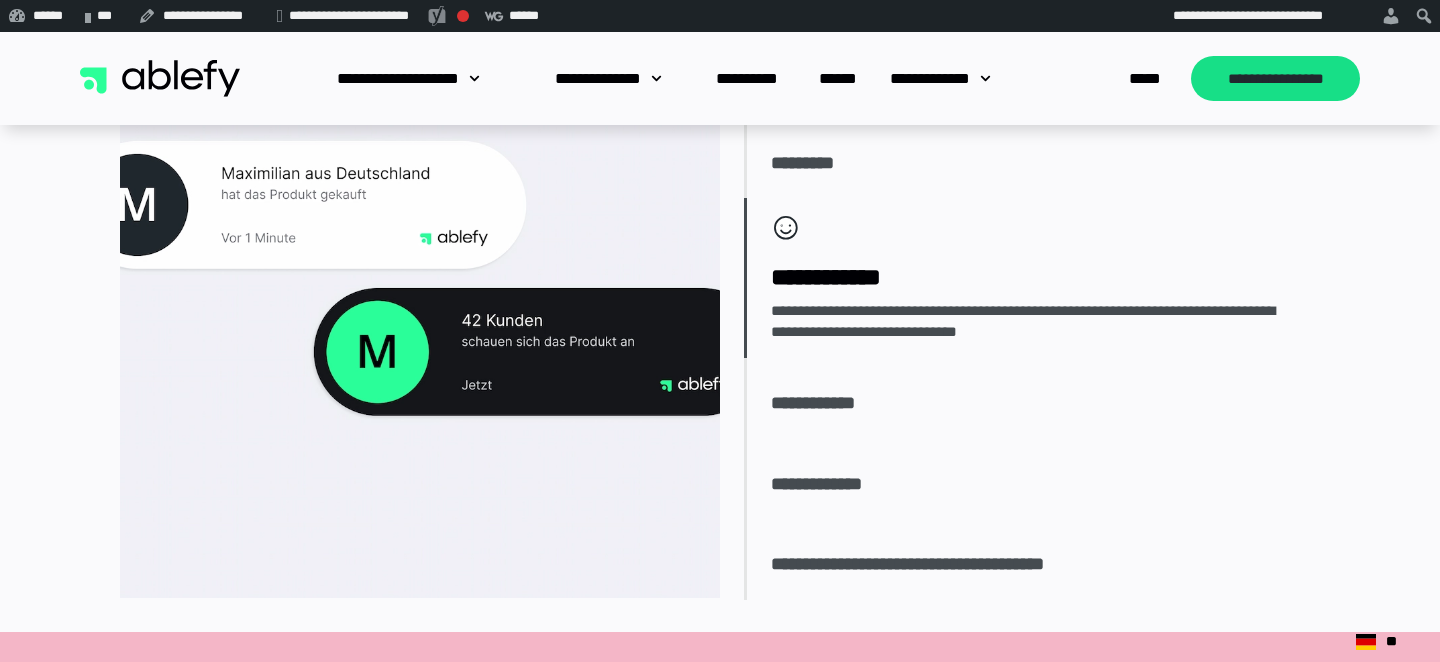 click at bounding box center [420, 278] 